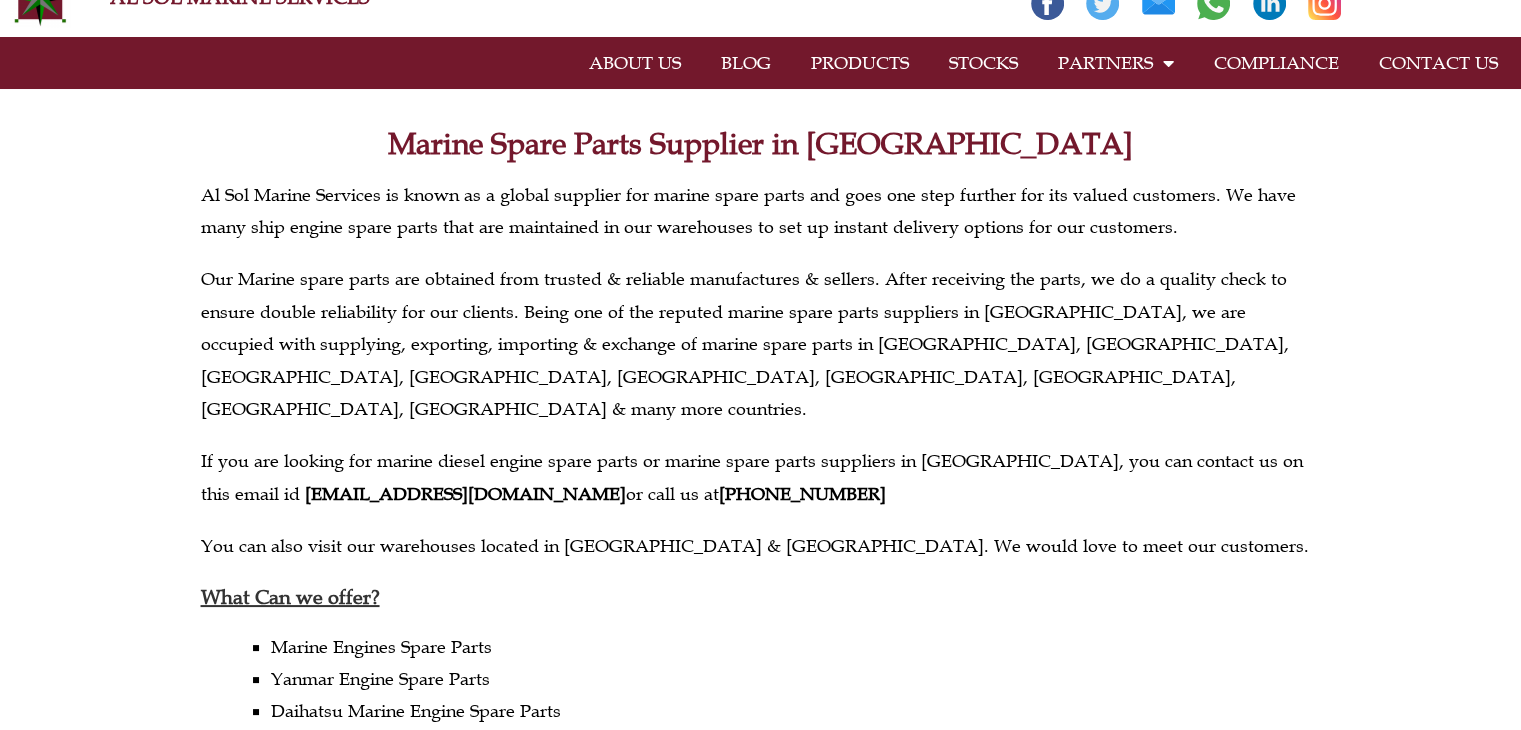 scroll, scrollTop: 0, scrollLeft: 0, axis: both 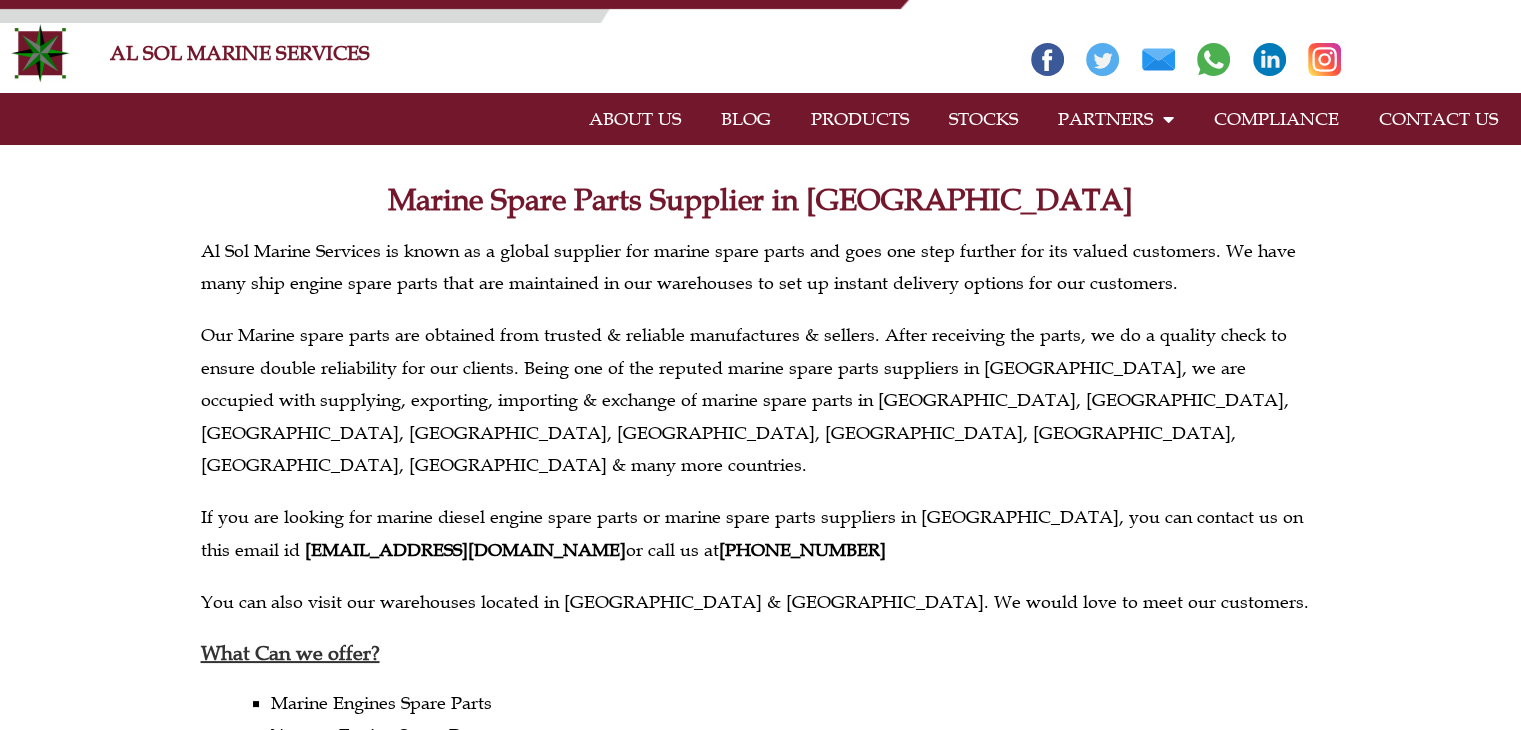 click on "PRODUCTS" 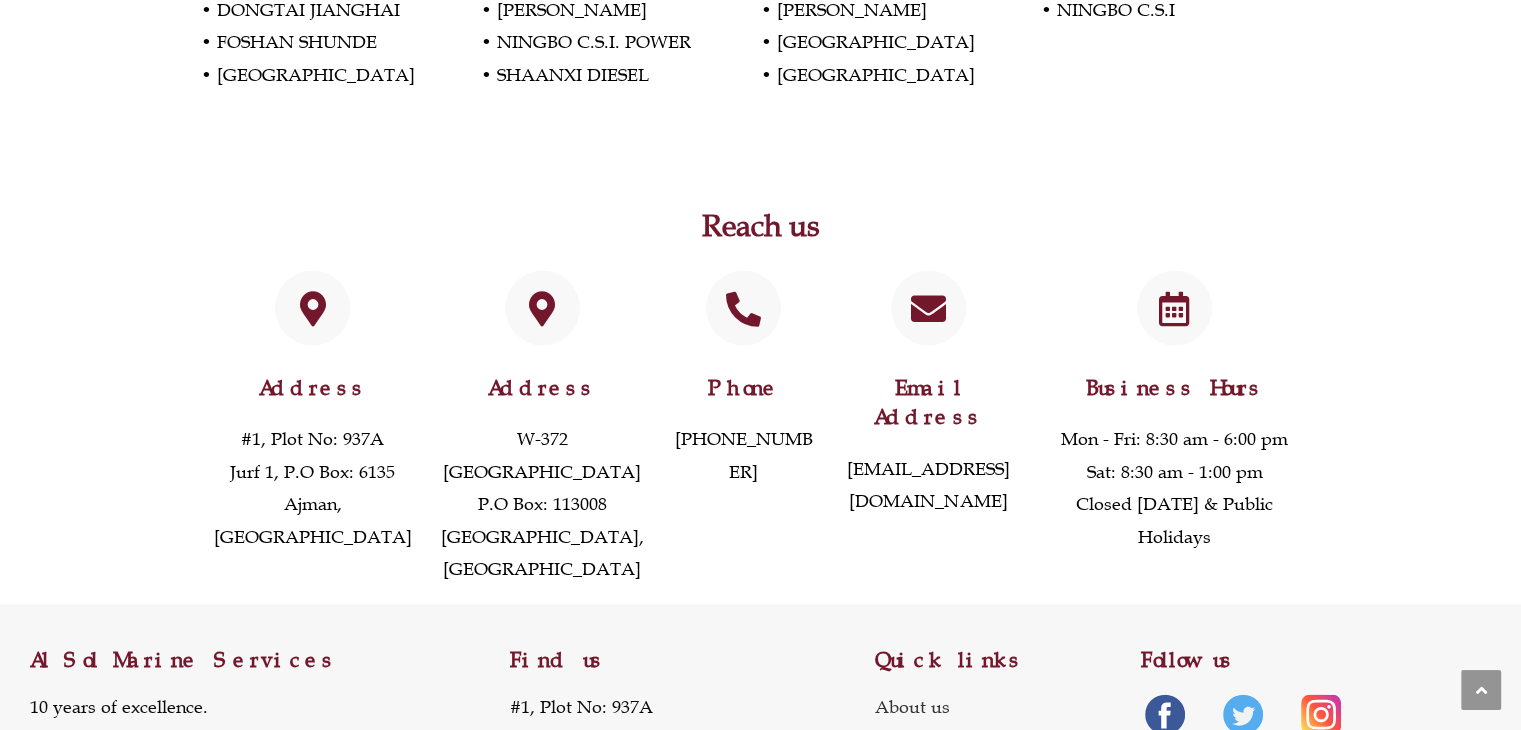 scroll, scrollTop: 4184, scrollLeft: 0, axis: vertical 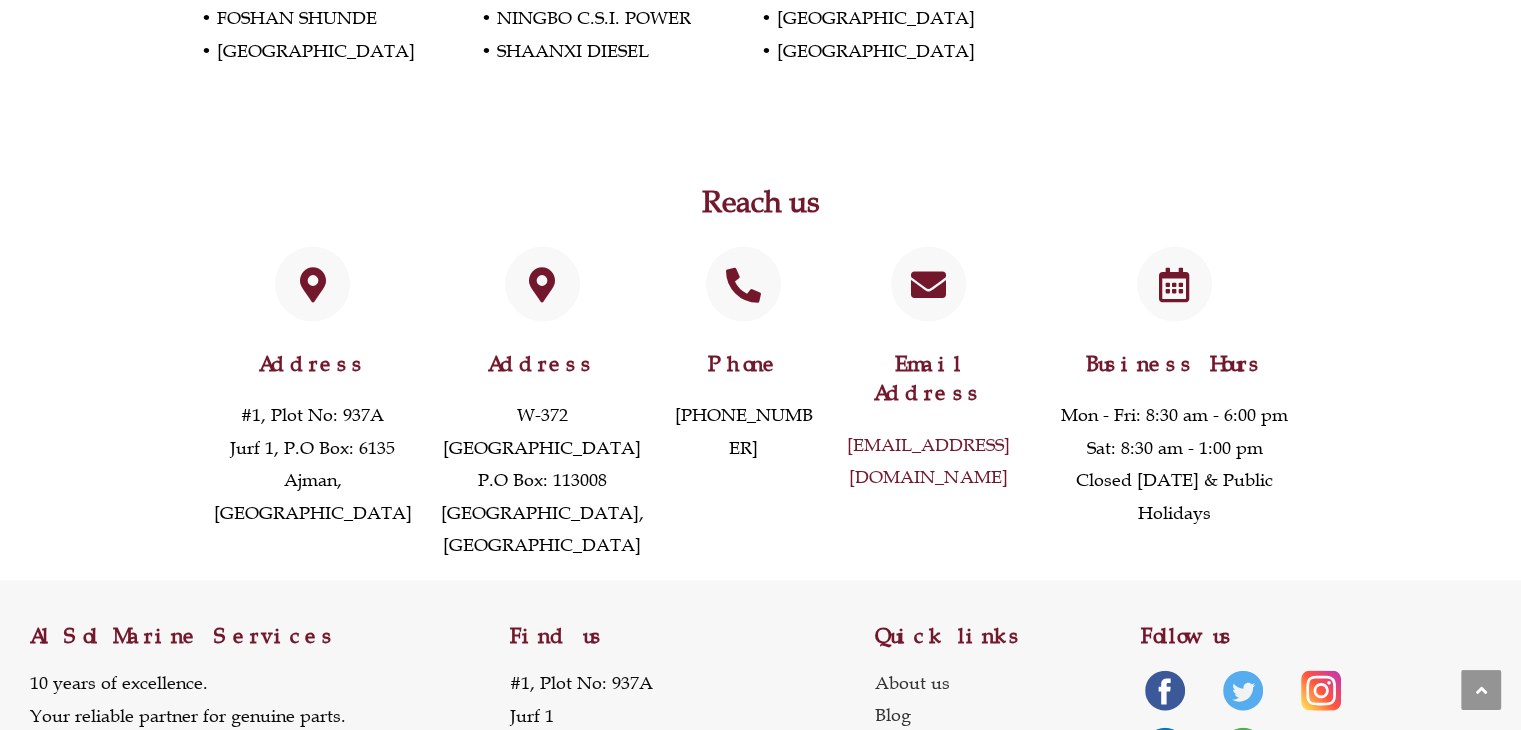 click on "[EMAIL_ADDRESS][DOMAIN_NAME]" at bounding box center [928, 461] 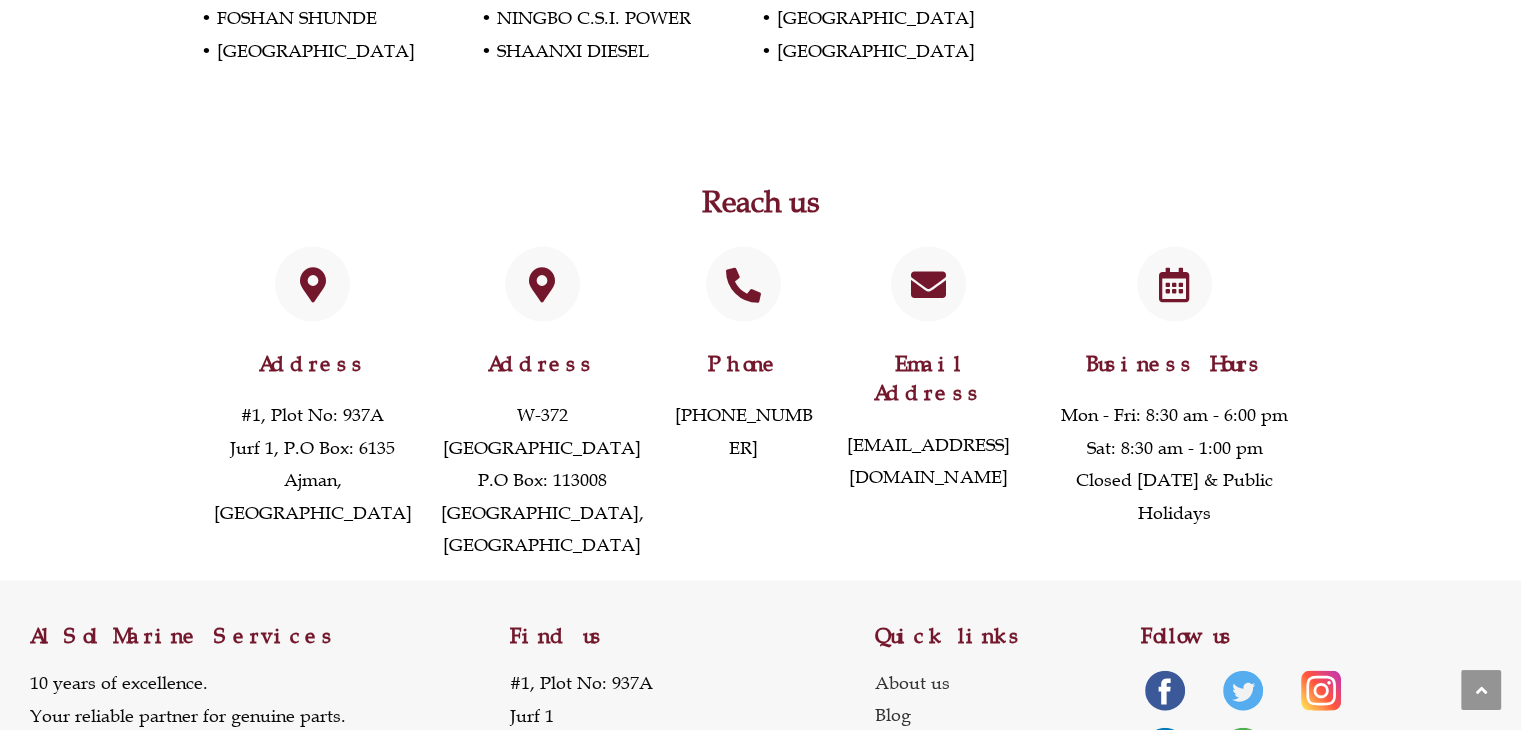 click on "Reach us
Address
#1, Plot No: 937A Jurf 1, P.O Box: 6135 Ajman,
UAE
Address
W-372 Dubai Maritime City
P.O Box: 113008 Dubai, UAE
Phone
+971 6 742 3741
Email Address
info@alsolmarine.com" at bounding box center (761, 354) 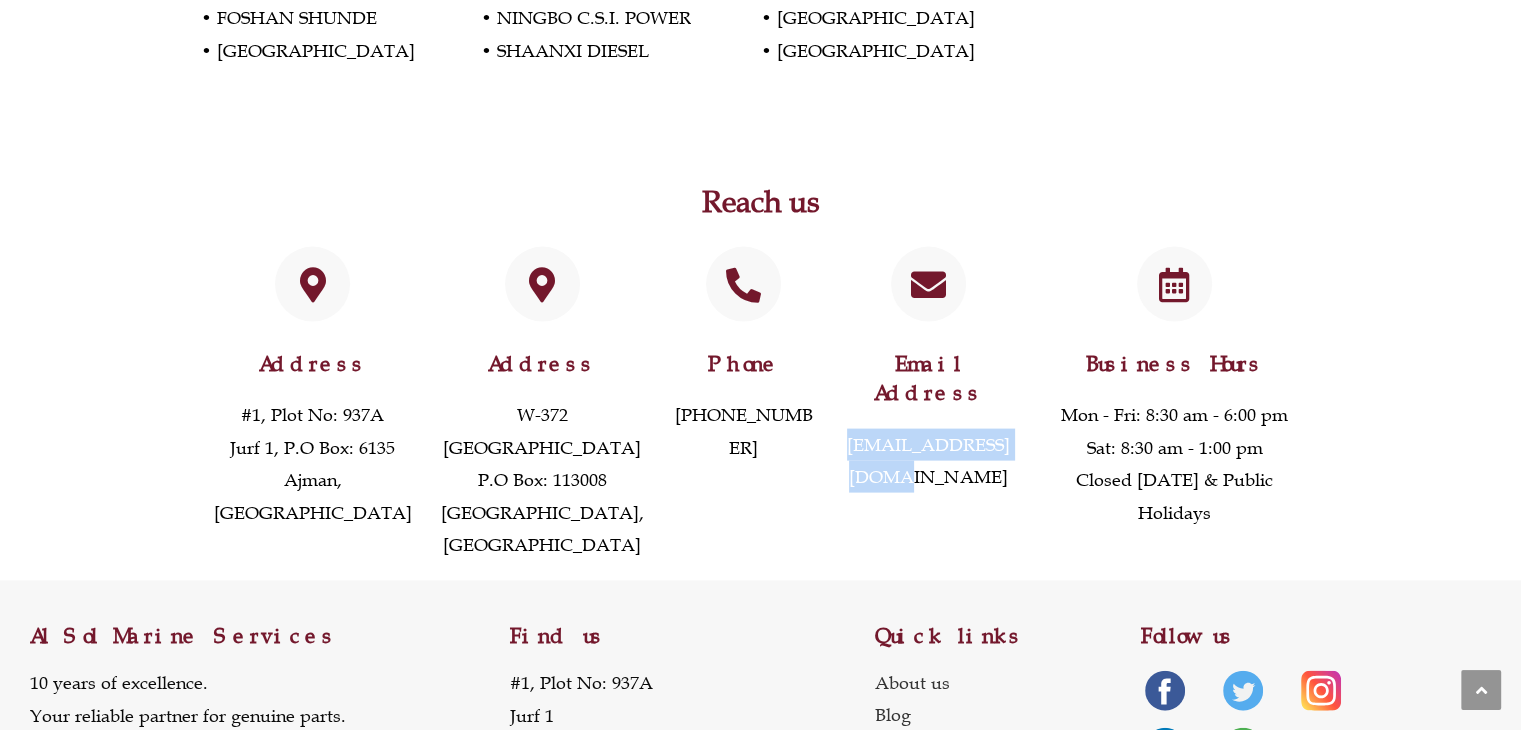 drag, startPoint x: 834, startPoint y: 317, endPoint x: 1024, endPoint y: 317, distance: 190 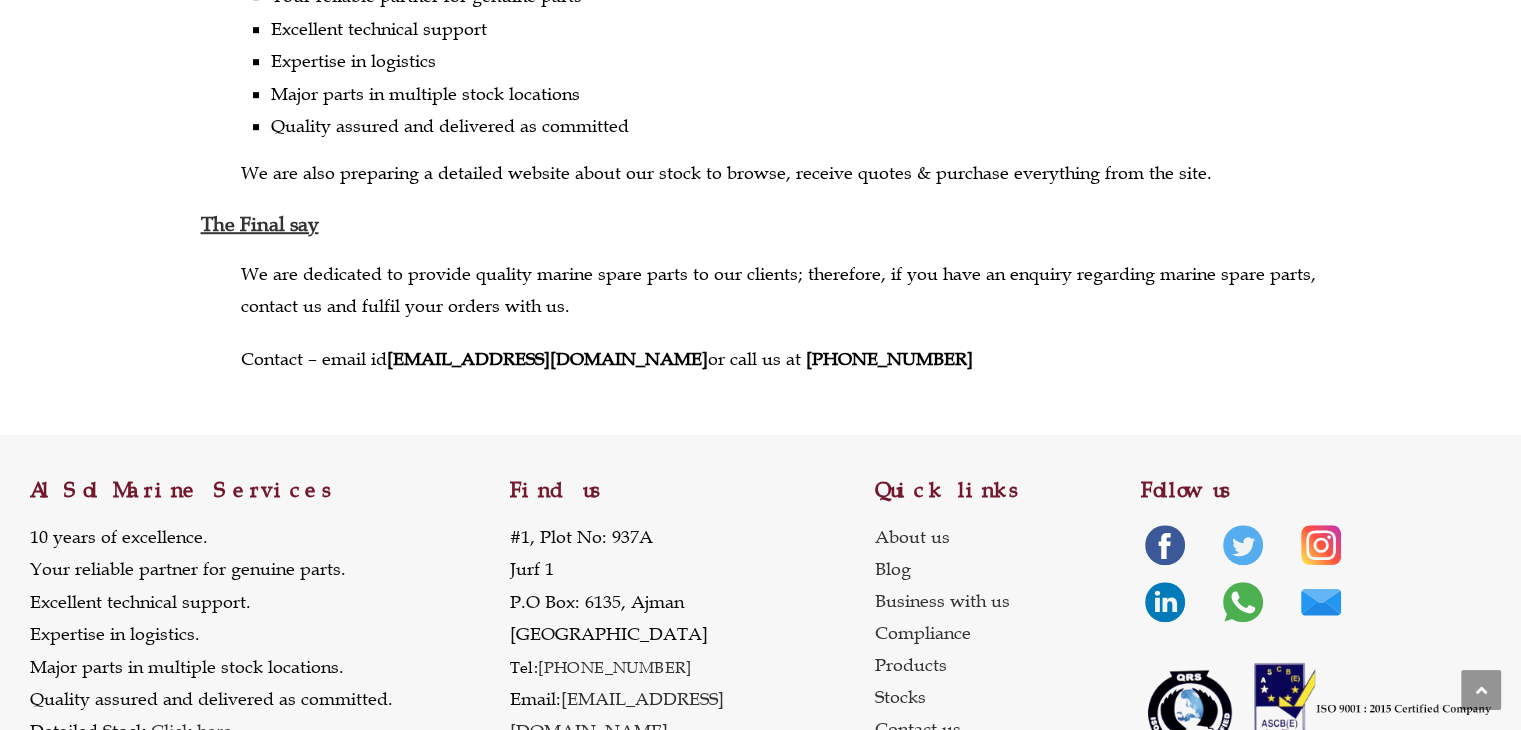 scroll, scrollTop: 1320, scrollLeft: 0, axis: vertical 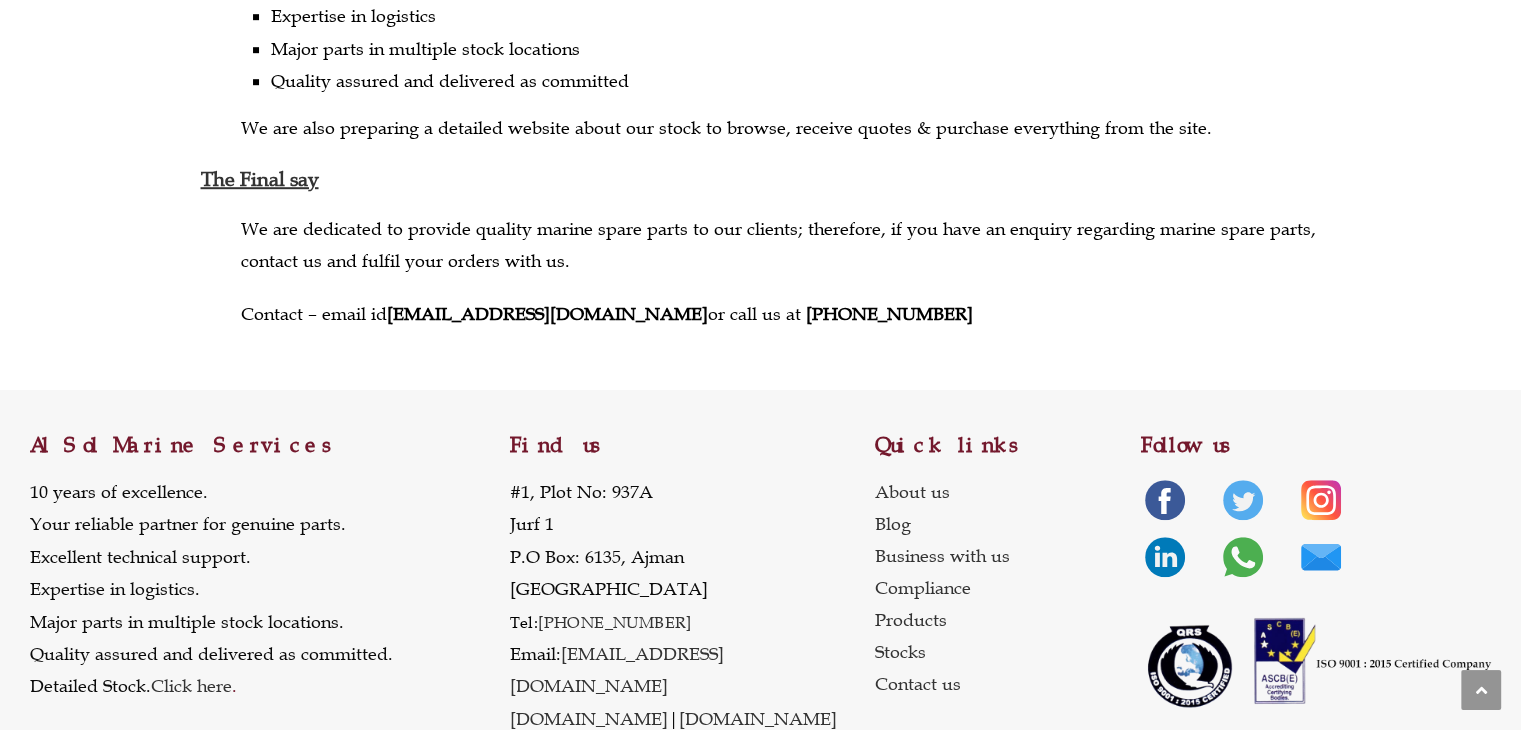 click on "[STREET_ADDRESS] Tel:  [PHONE_NUMBER] Email:  [EMAIL_ADDRESS][DOMAIN_NAME] [DOMAIN_NAME]  |  [DOMAIN_NAME]" at bounding box center (691, 605) 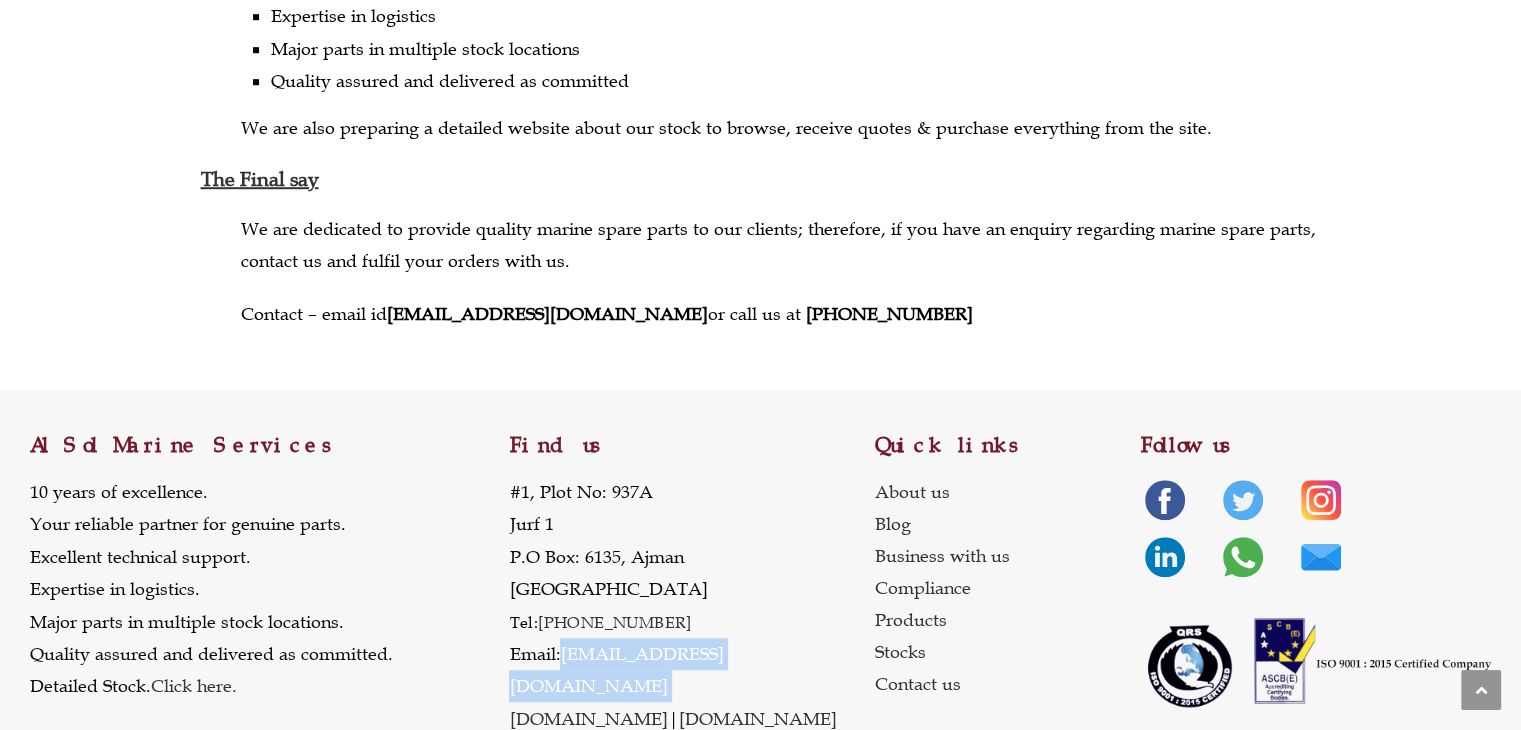 drag, startPoint x: 752, startPoint y: 620, endPoint x: 566, endPoint y: 633, distance: 186.45375 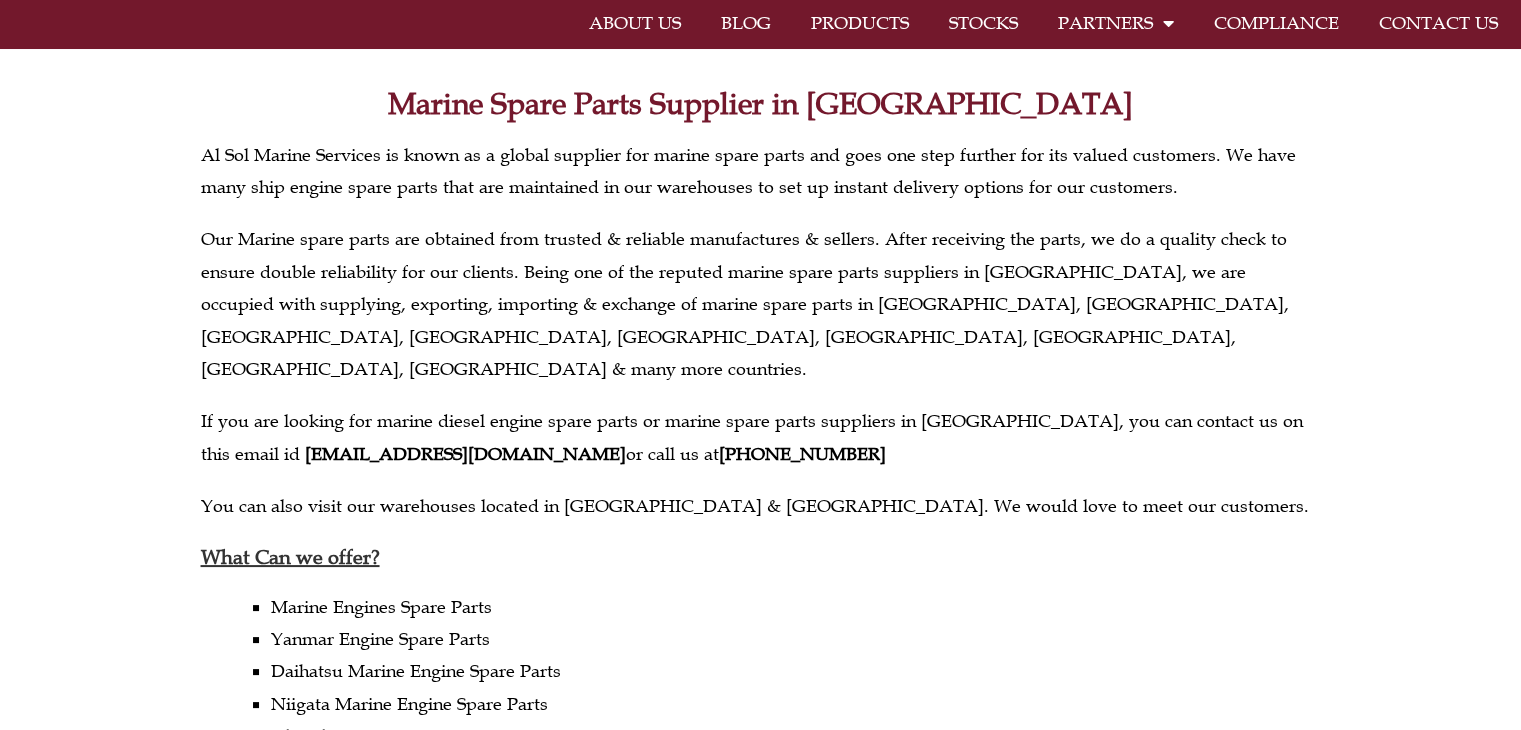 scroll, scrollTop: 0, scrollLeft: 0, axis: both 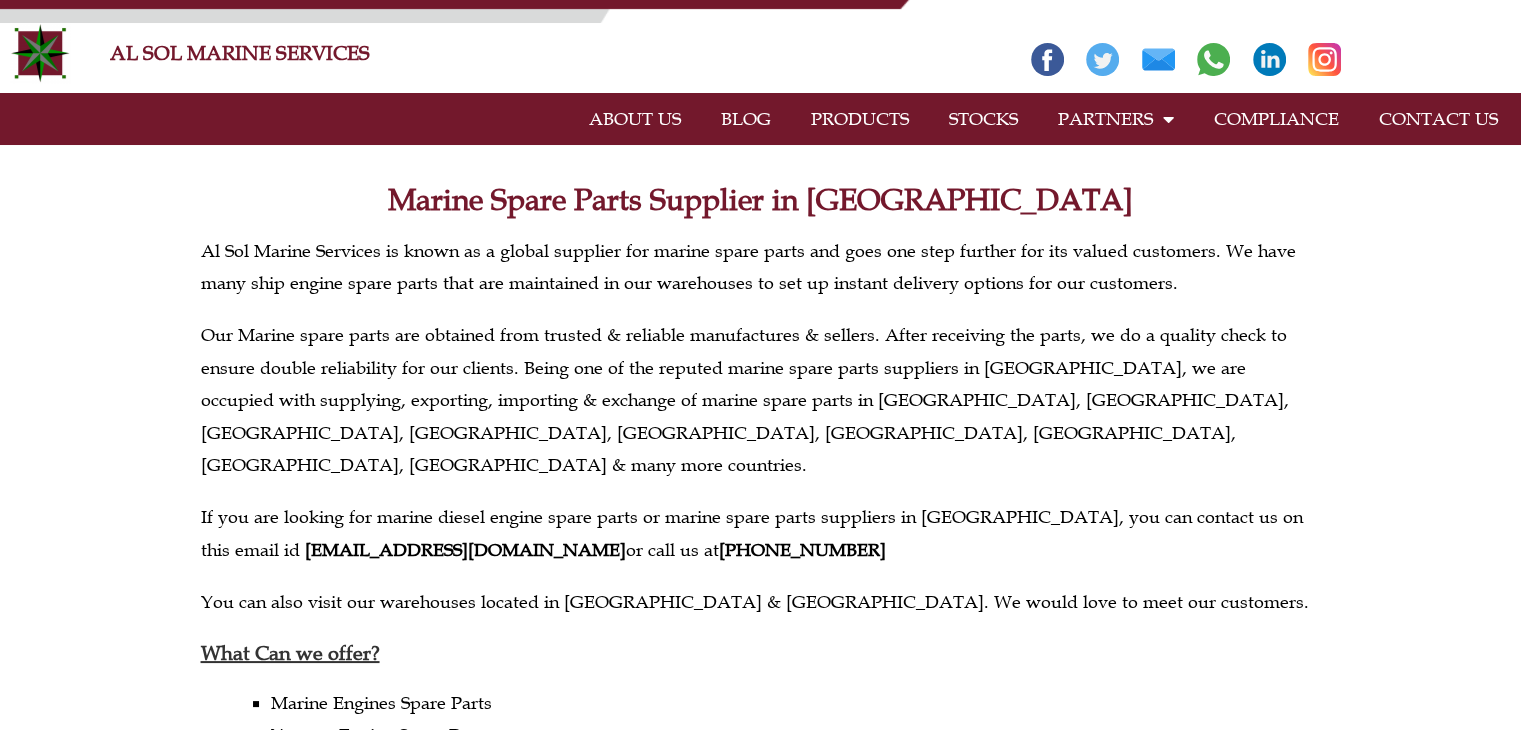 click on "PRODUCTS" 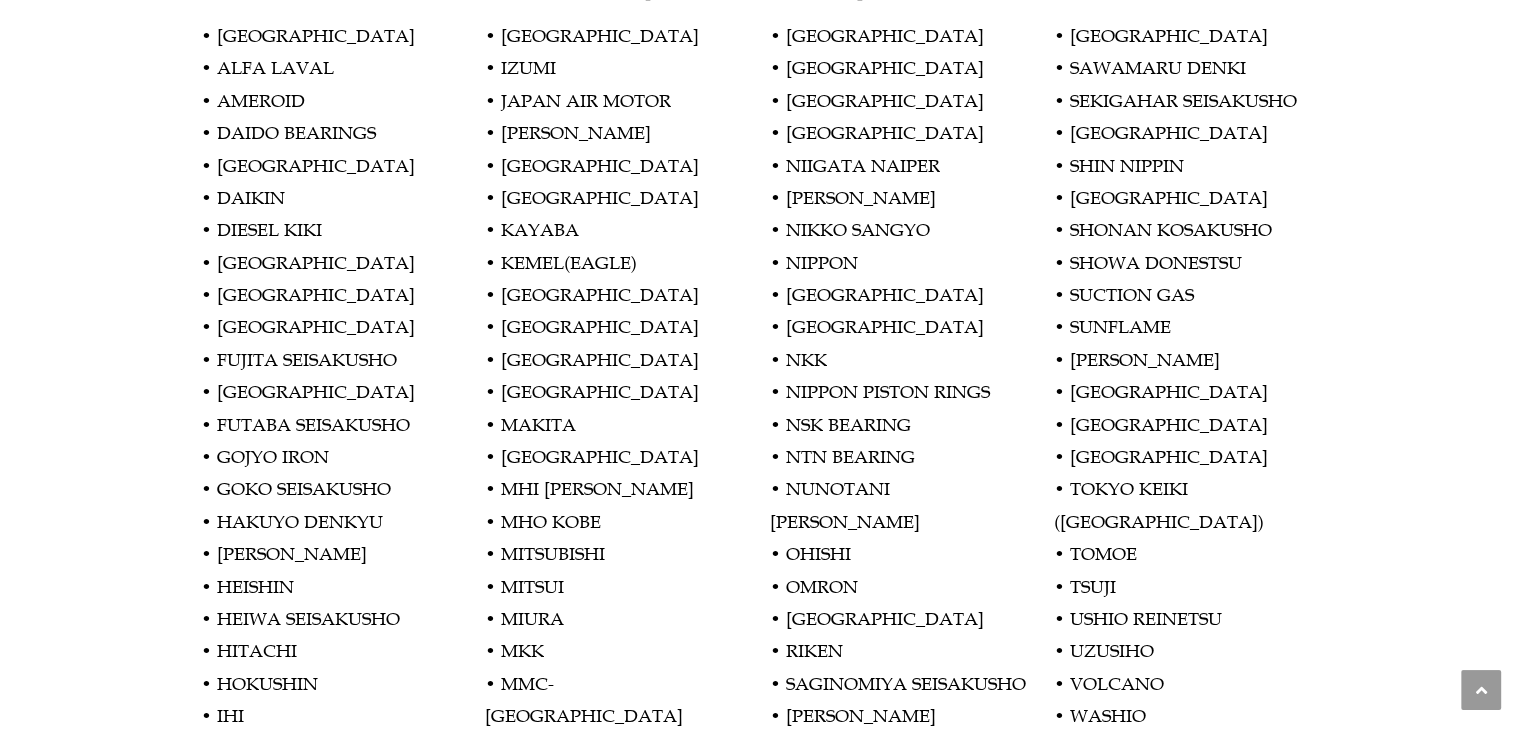 scroll, scrollTop: 2780, scrollLeft: 0, axis: vertical 